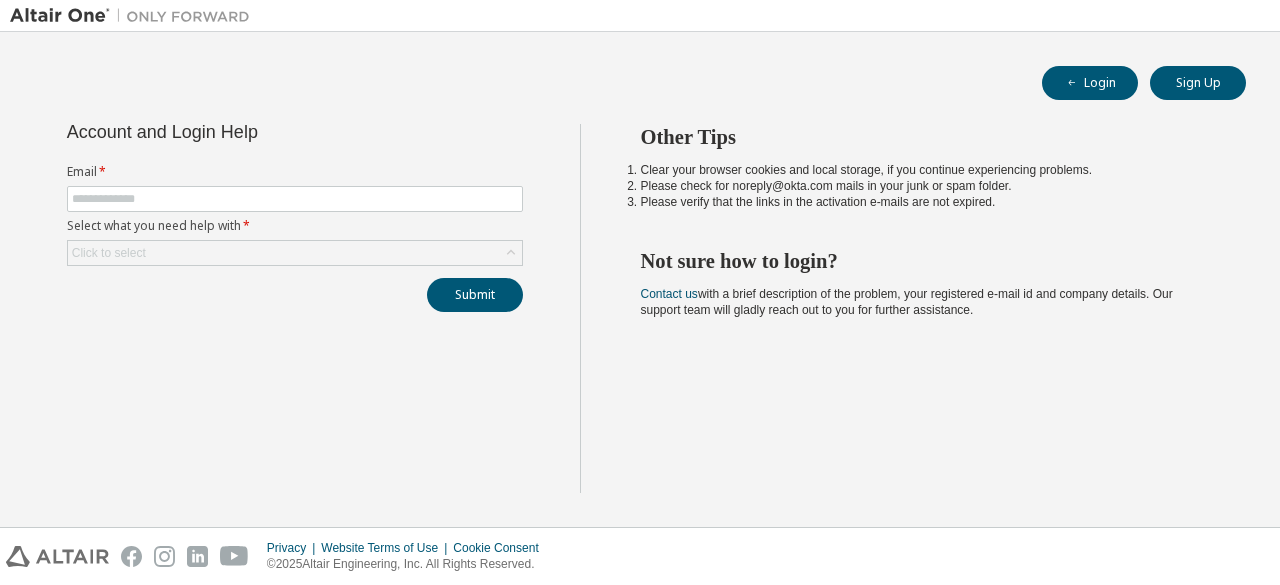 scroll, scrollTop: 0, scrollLeft: 0, axis: both 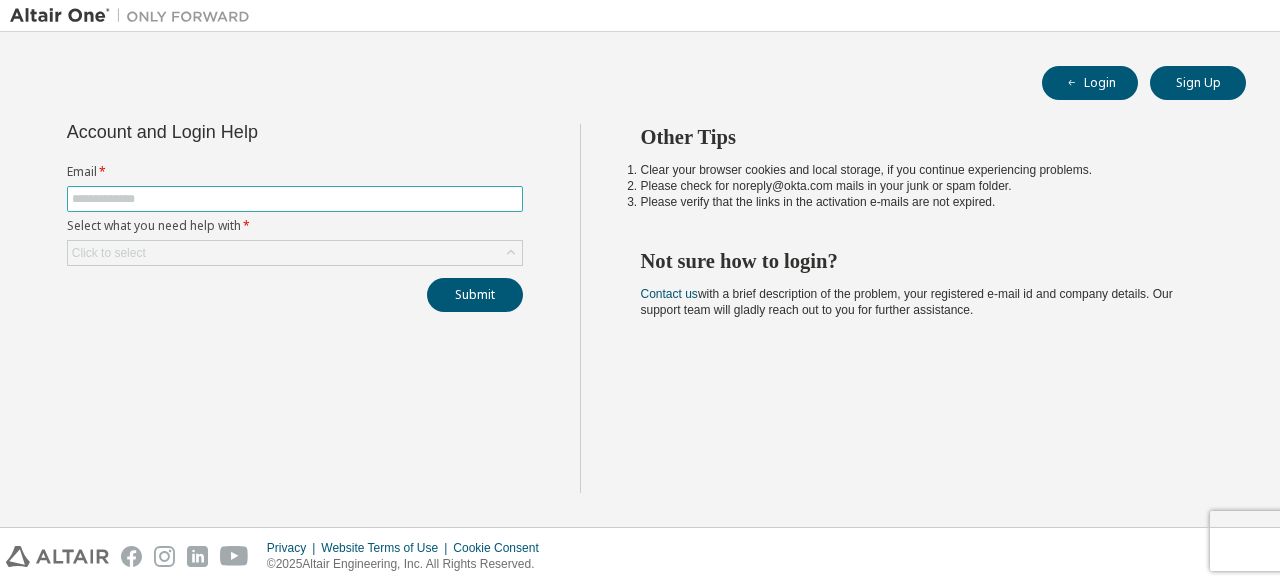 click at bounding box center (295, 199) 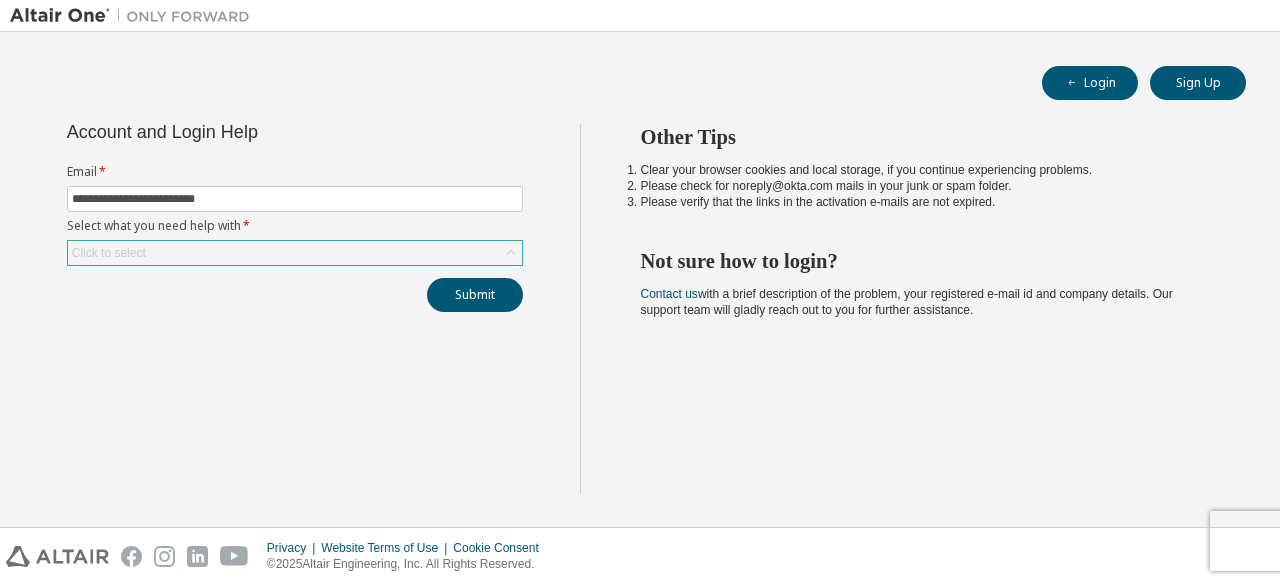 click on "Click to select" at bounding box center [295, 253] 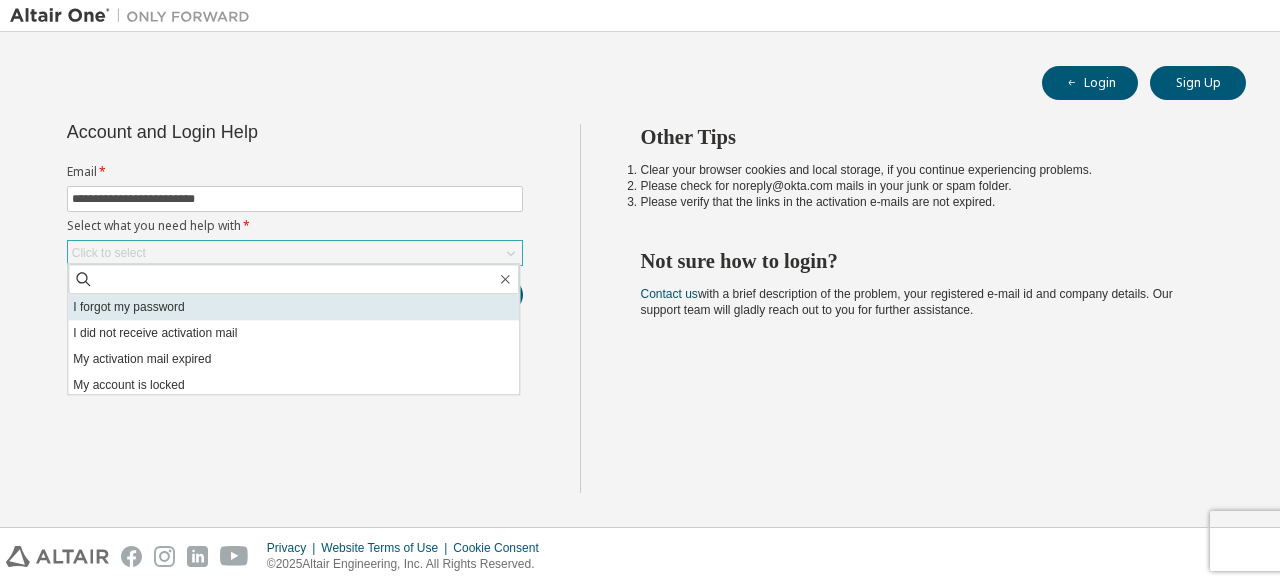 click on "I forgot my password" at bounding box center (293, 307) 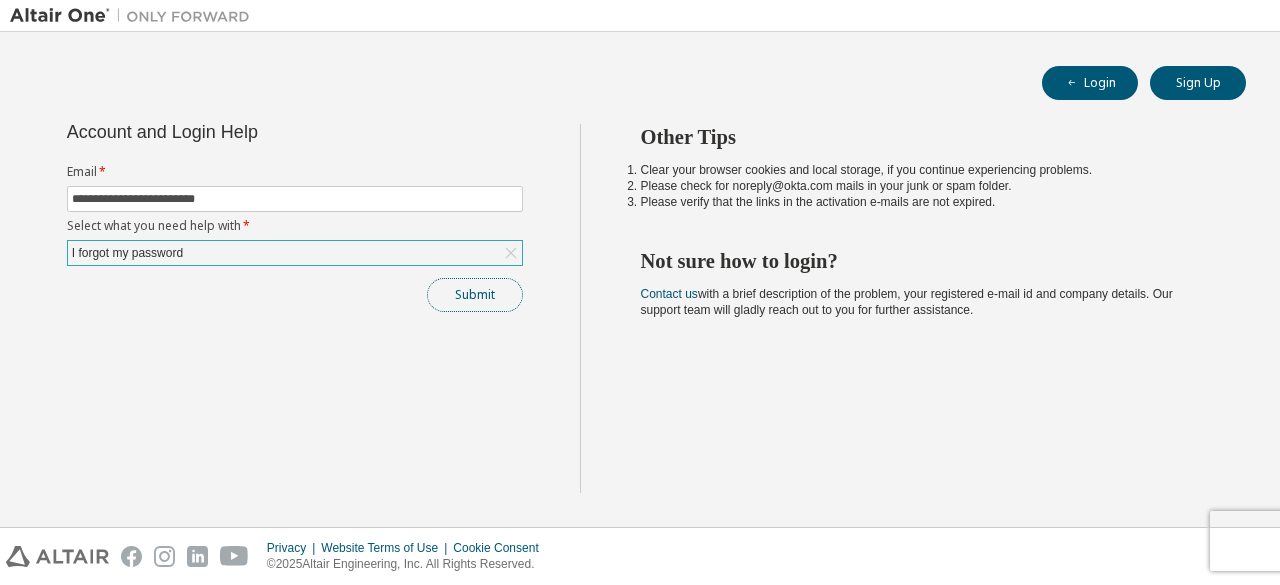 click on "Submit" at bounding box center (475, 295) 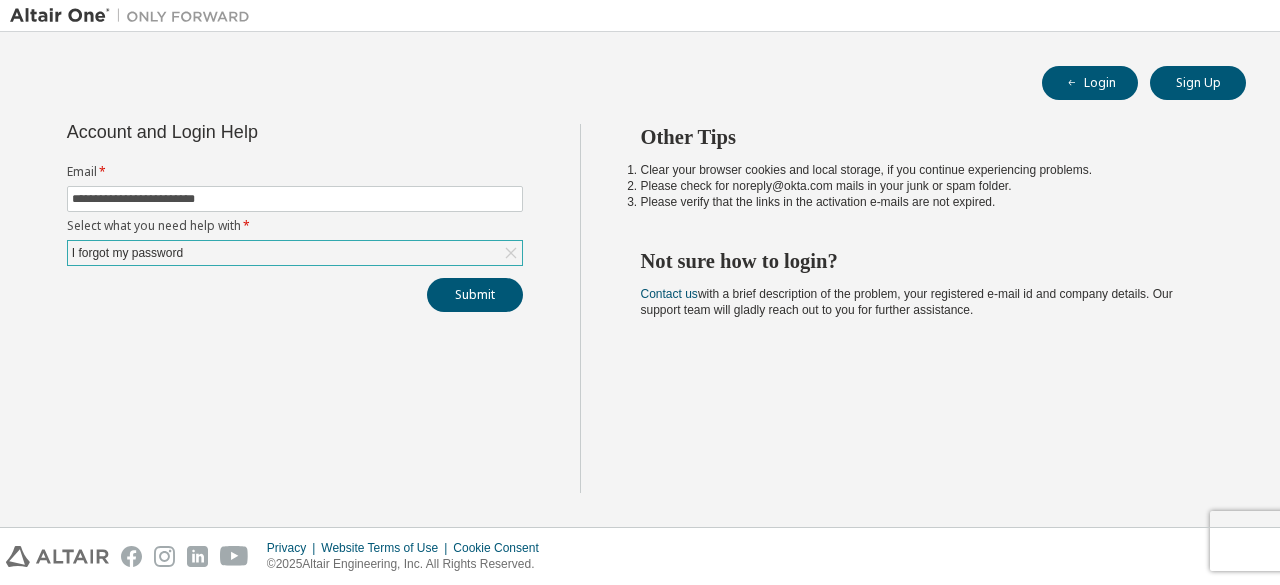 click 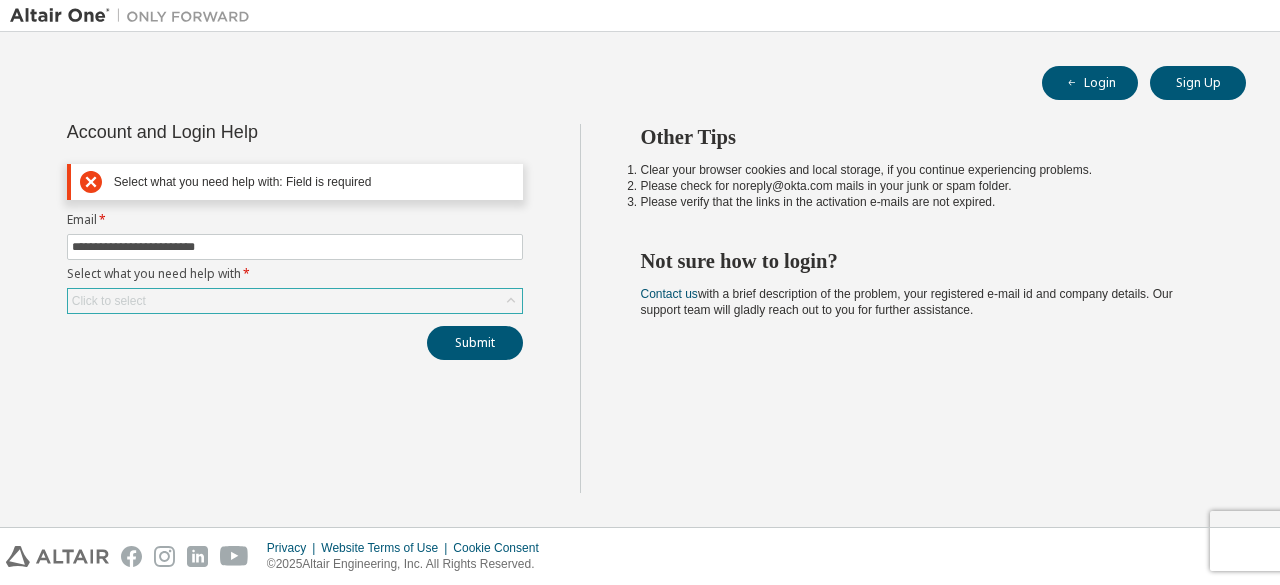 click on "Select what you need help with *" at bounding box center (295, 274) 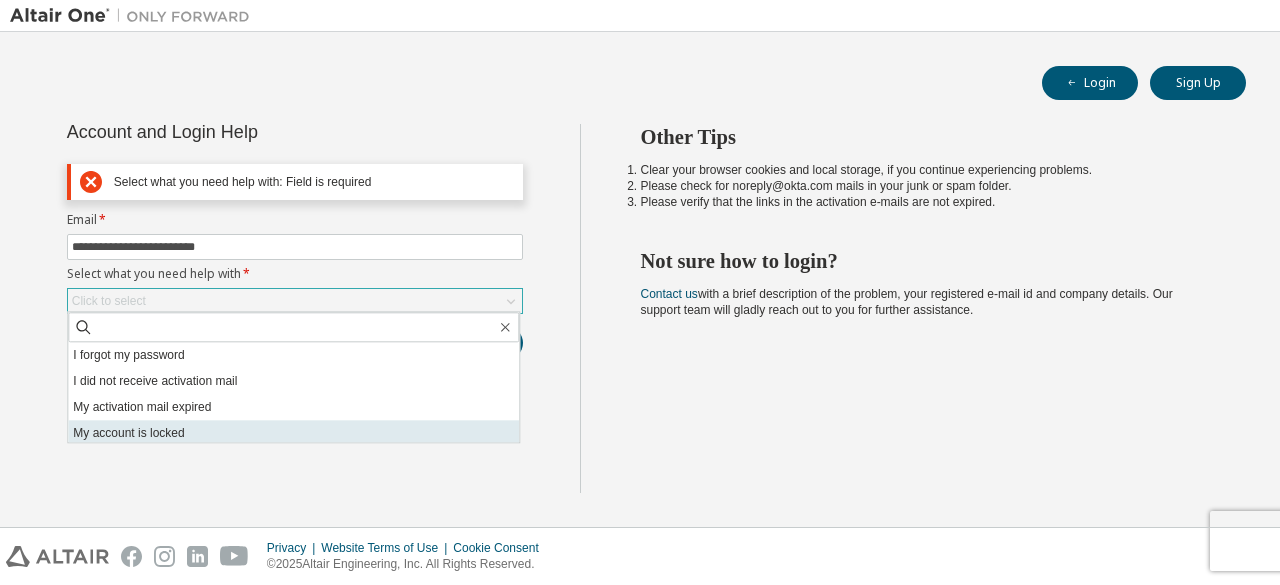 scroll, scrollTop: 56, scrollLeft: 0, axis: vertical 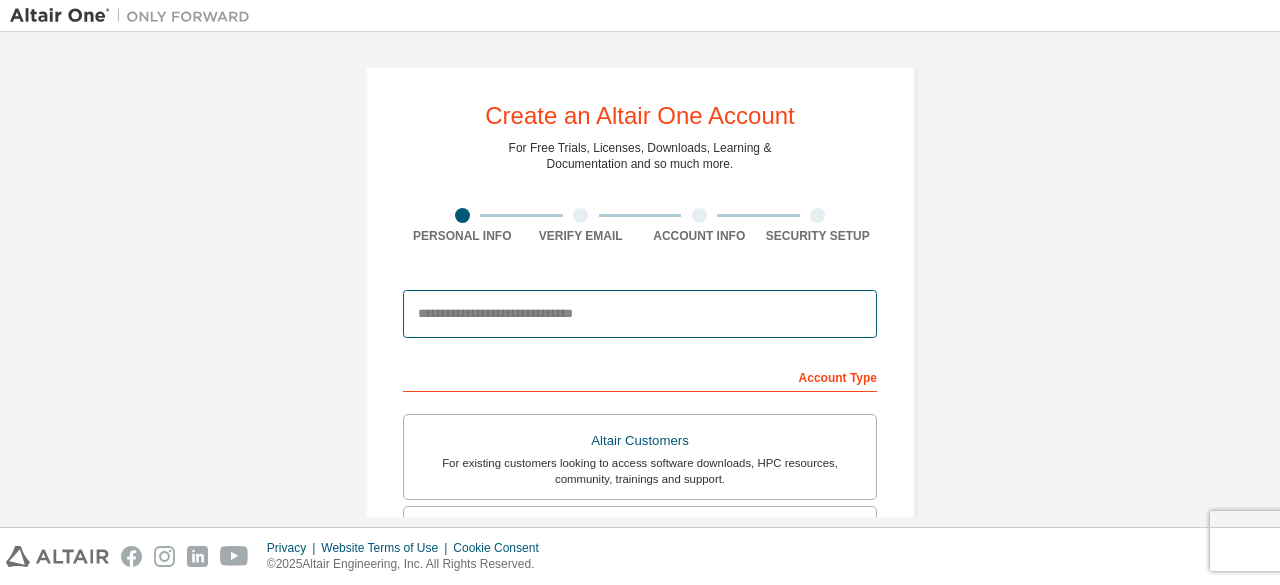 click at bounding box center (640, 314) 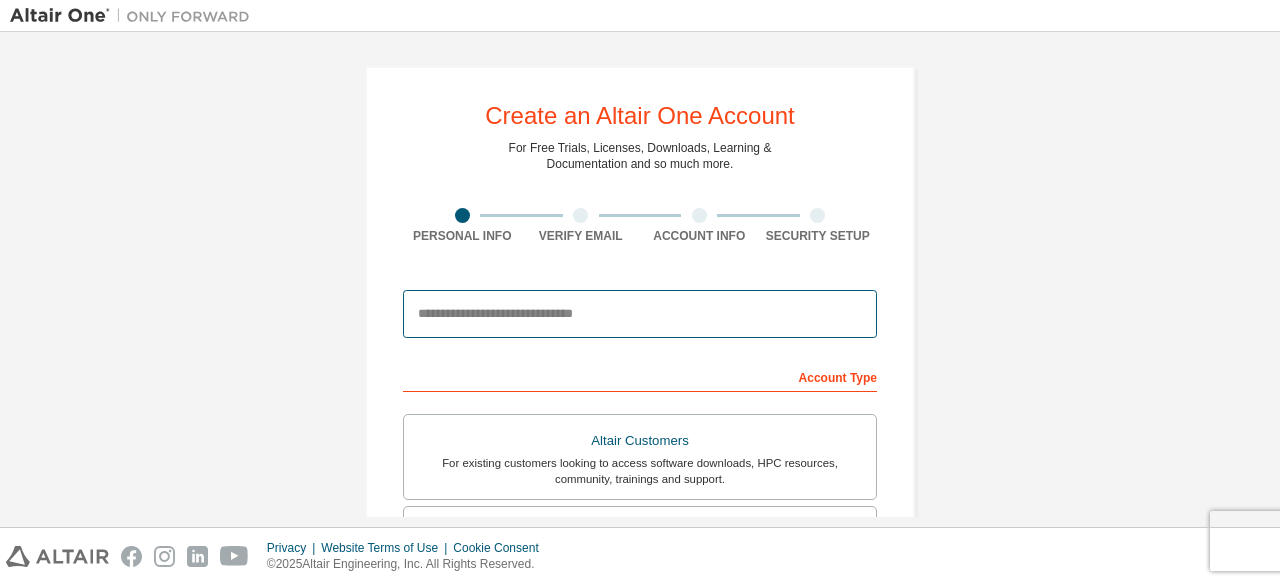 type on "**********" 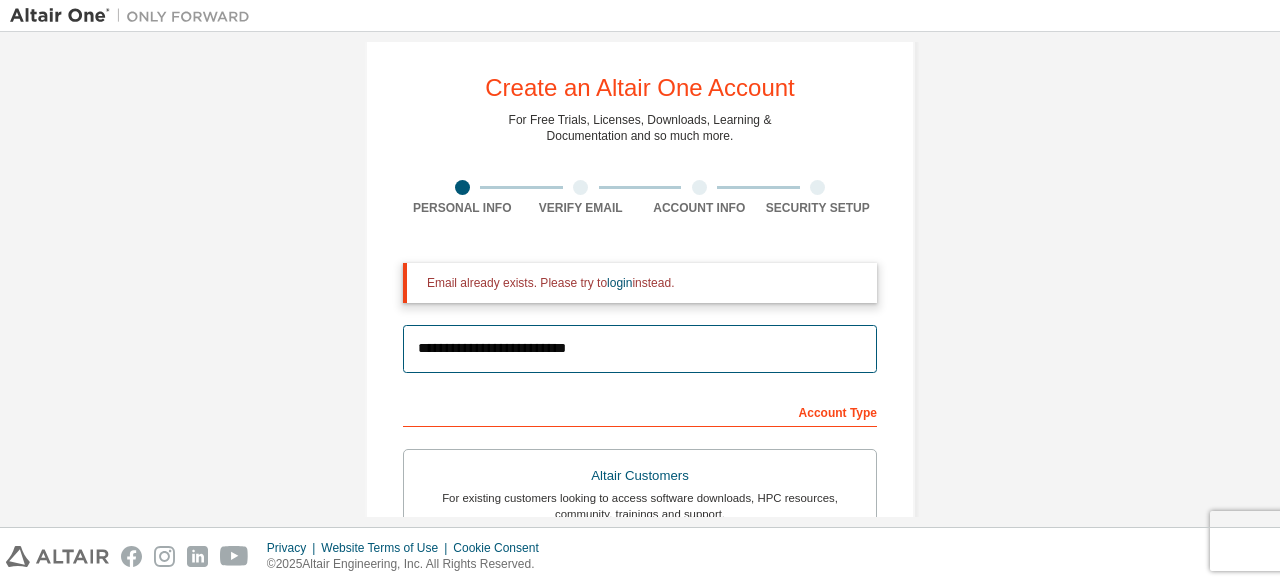 scroll, scrollTop: 0, scrollLeft: 0, axis: both 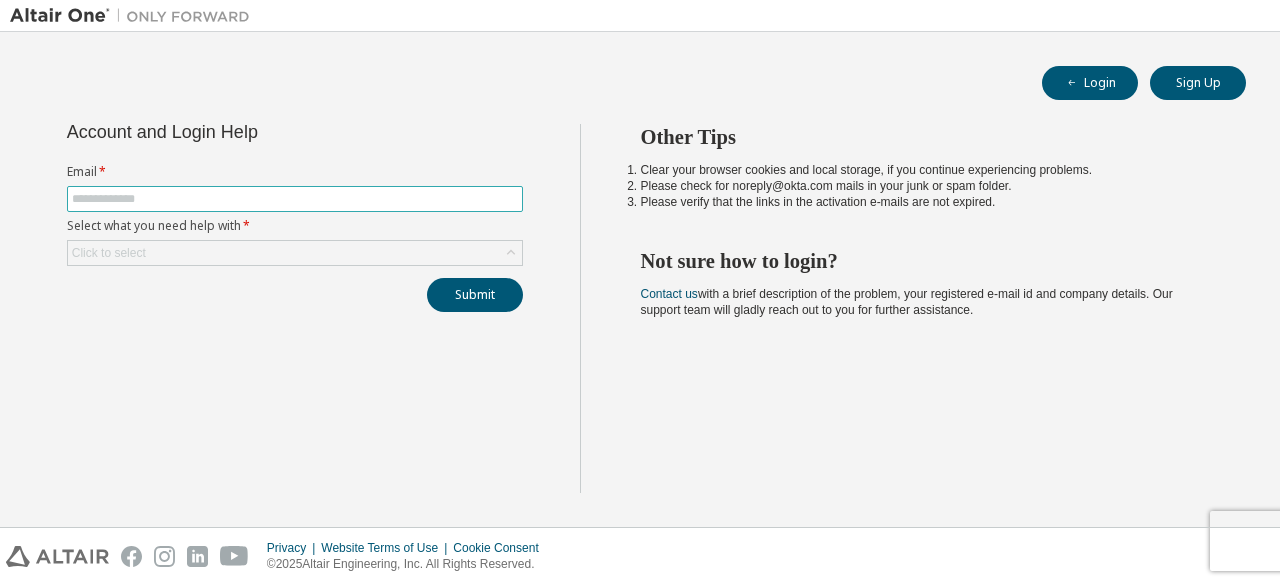 click at bounding box center [295, 199] 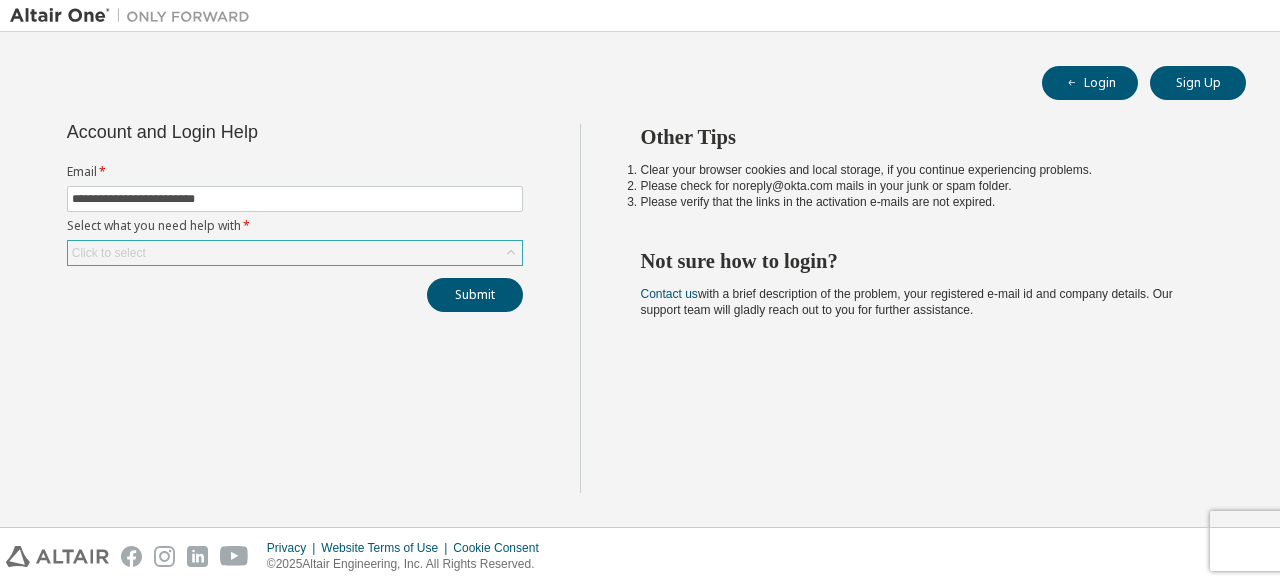 click 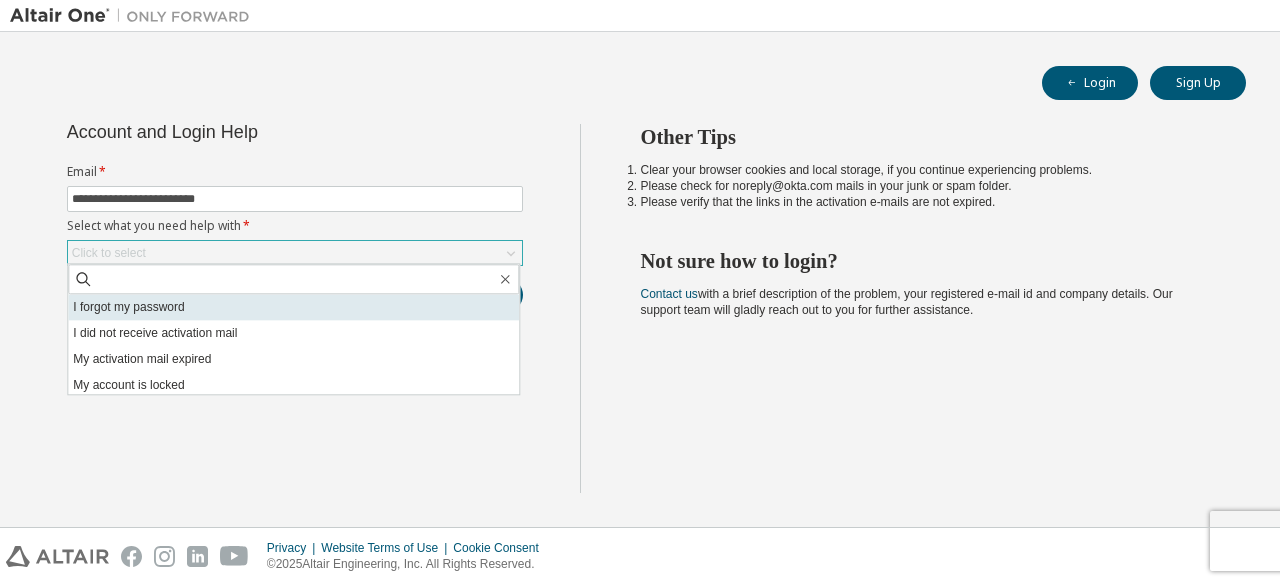 click on "I forgot my password" at bounding box center (293, 307) 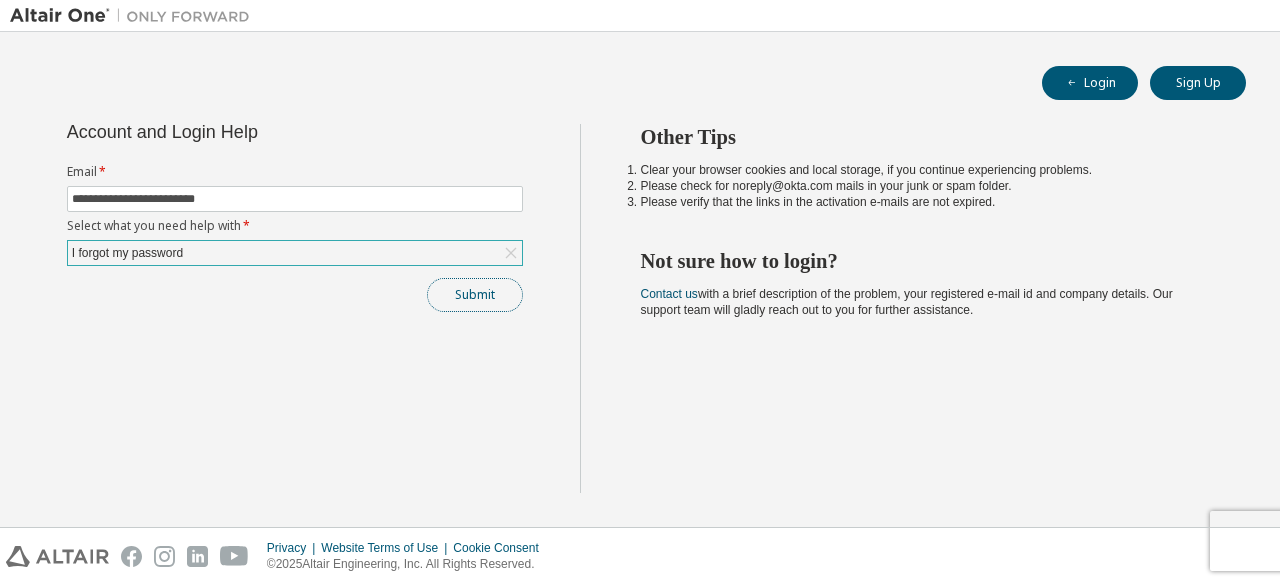 click on "Submit" at bounding box center [475, 295] 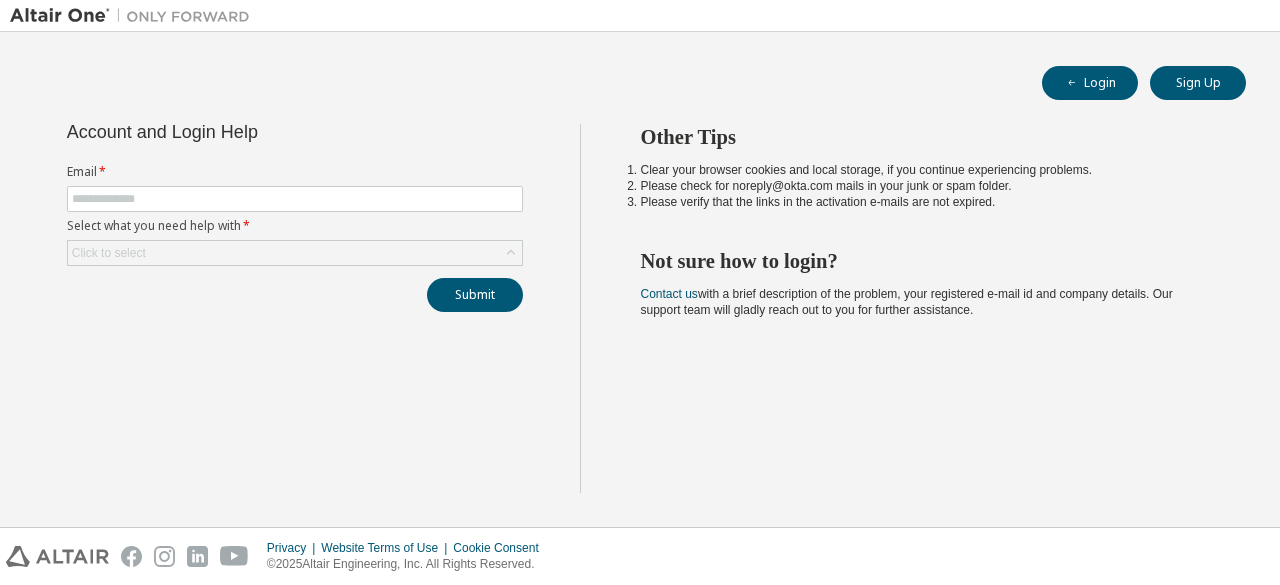 scroll, scrollTop: 0, scrollLeft: 0, axis: both 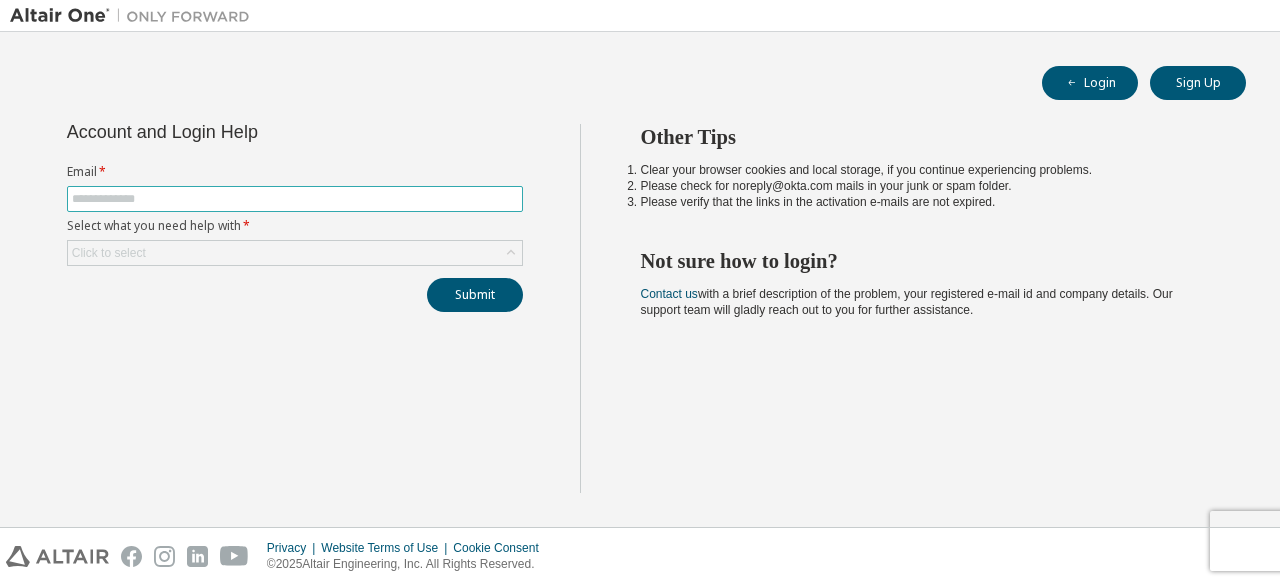 click at bounding box center [295, 199] 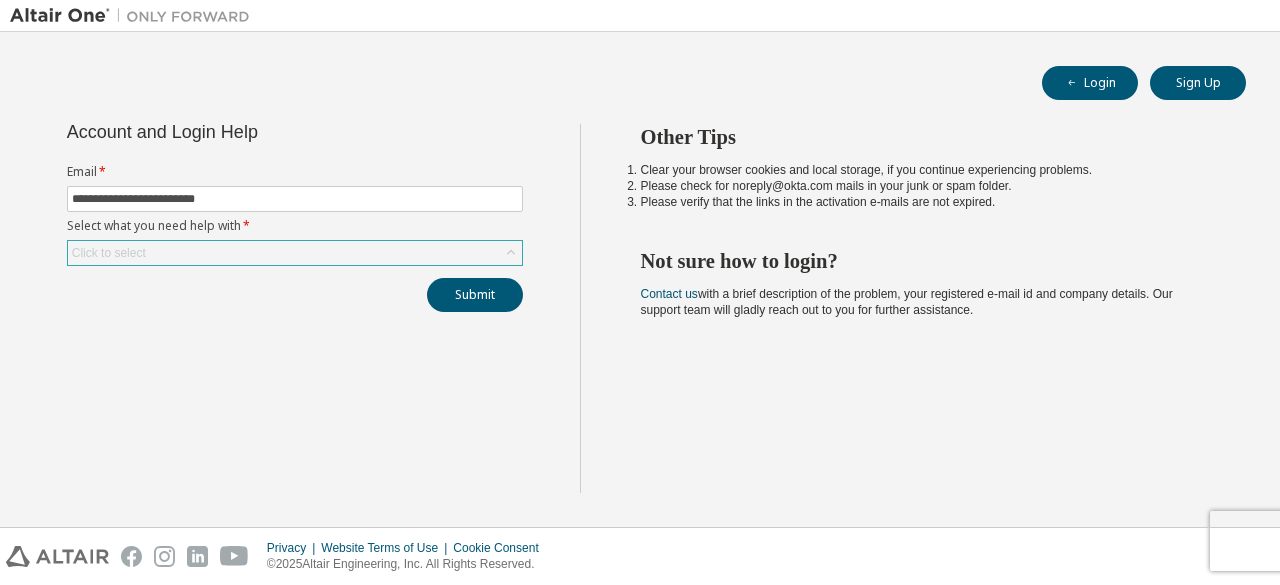 click 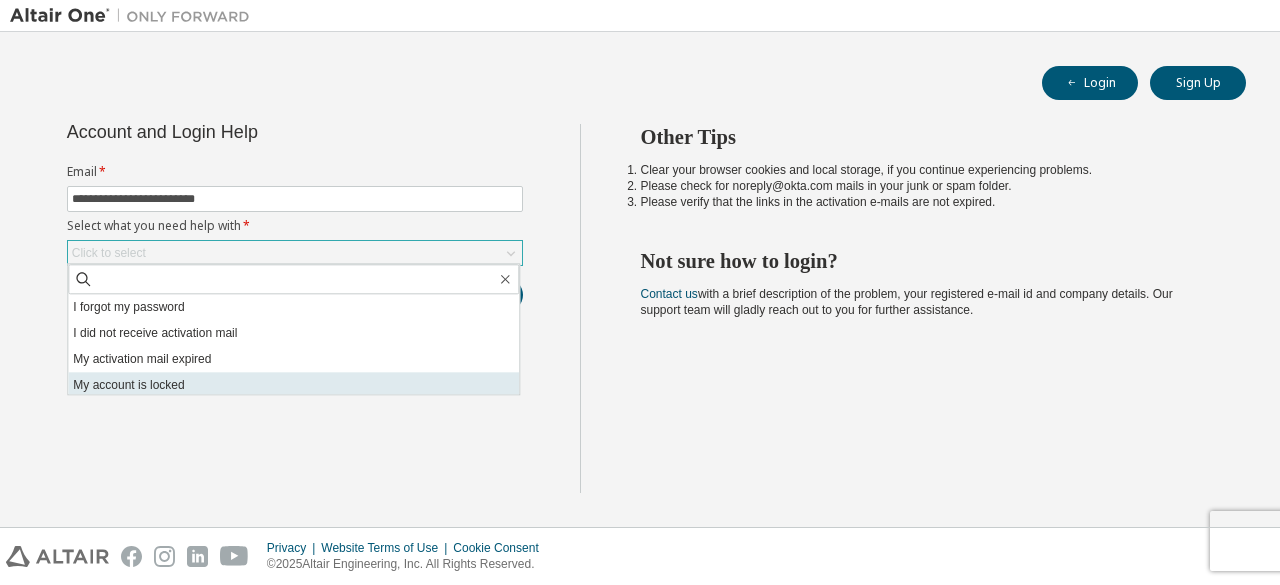 click on "My account is locked" at bounding box center [293, 385] 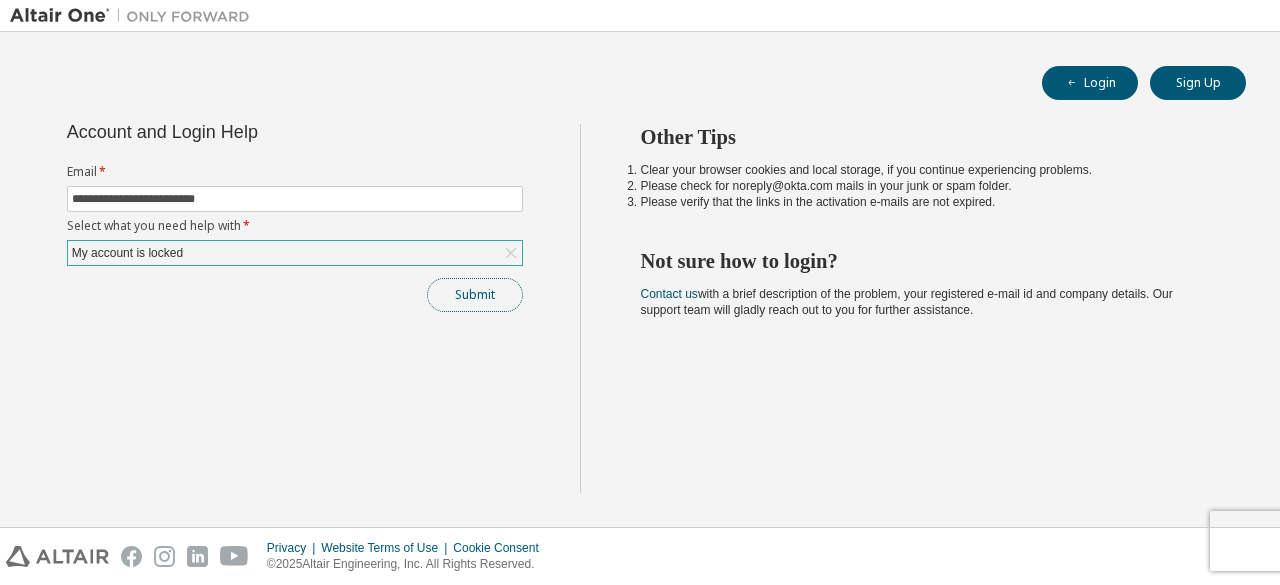 click on "Submit" at bounding box center (475, 295) 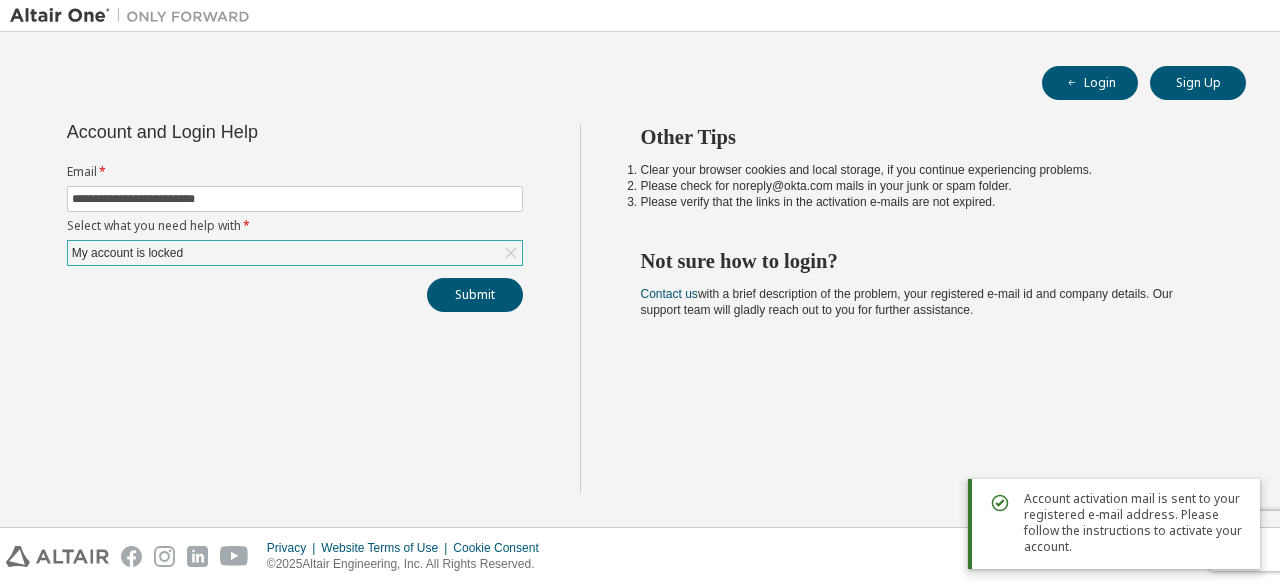click on "Account activation mail is sent to your registered e-mail address. Please follow the instructions to activate your account." at bounding box center [1134, 523] 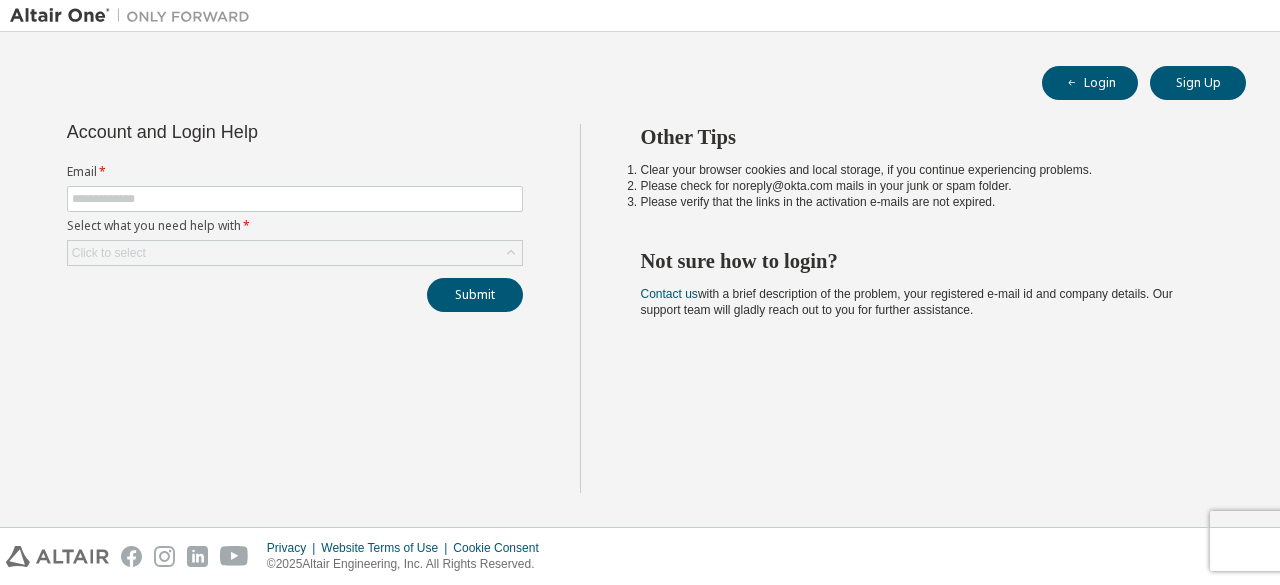scroll, scrollTop: 0, scrollLeft: 0, axis: both 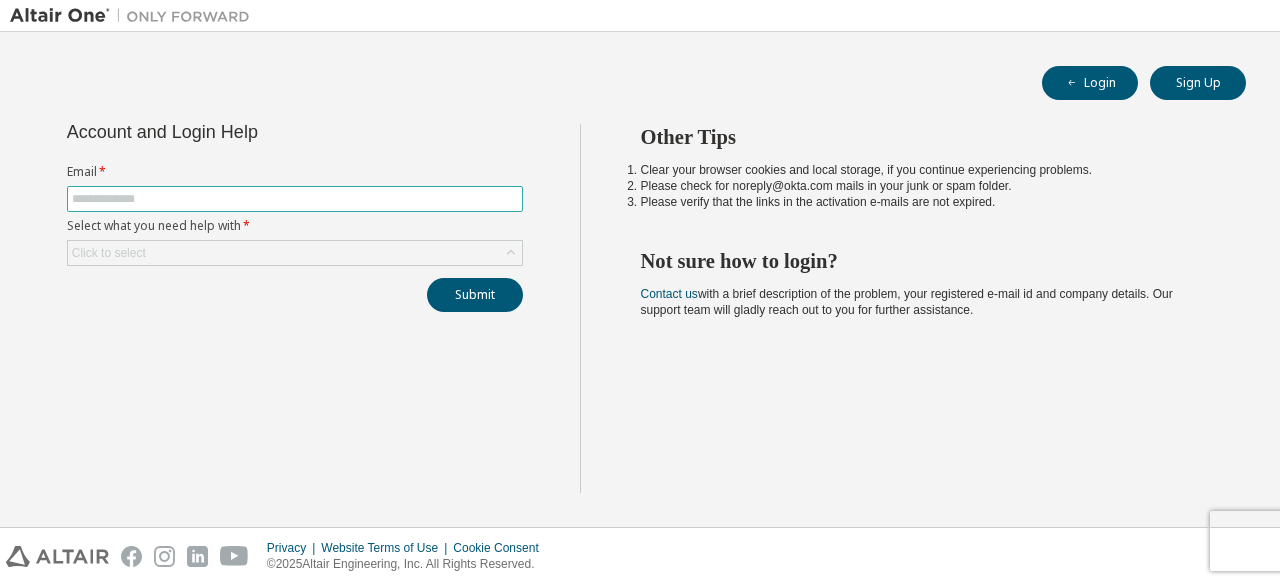 click at bounding box center [295, 199] 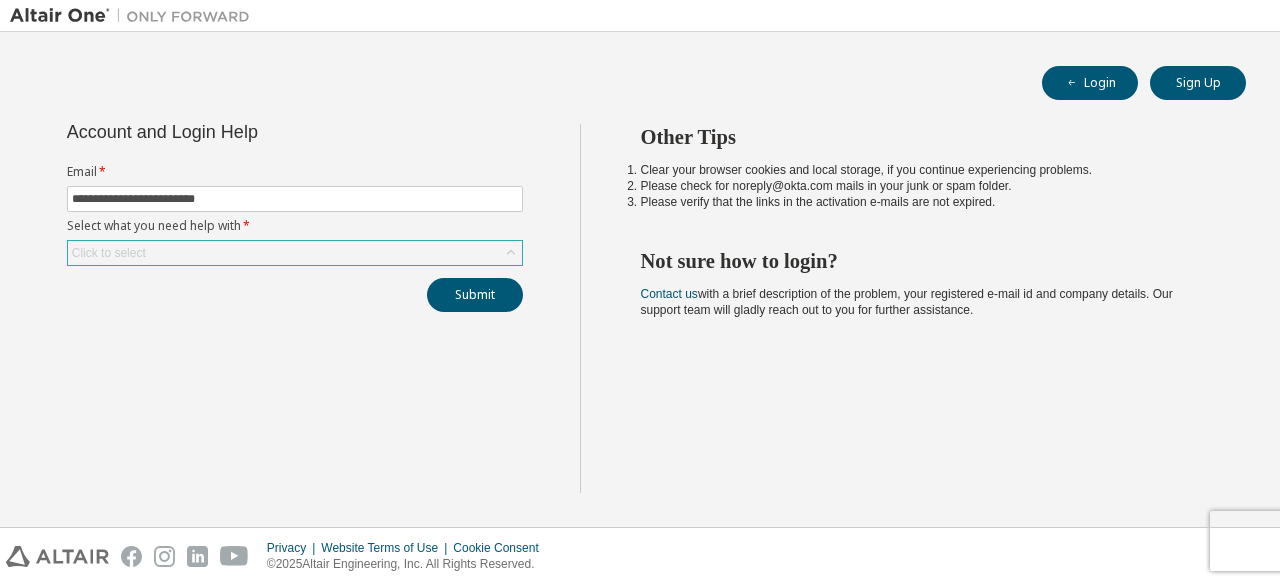click 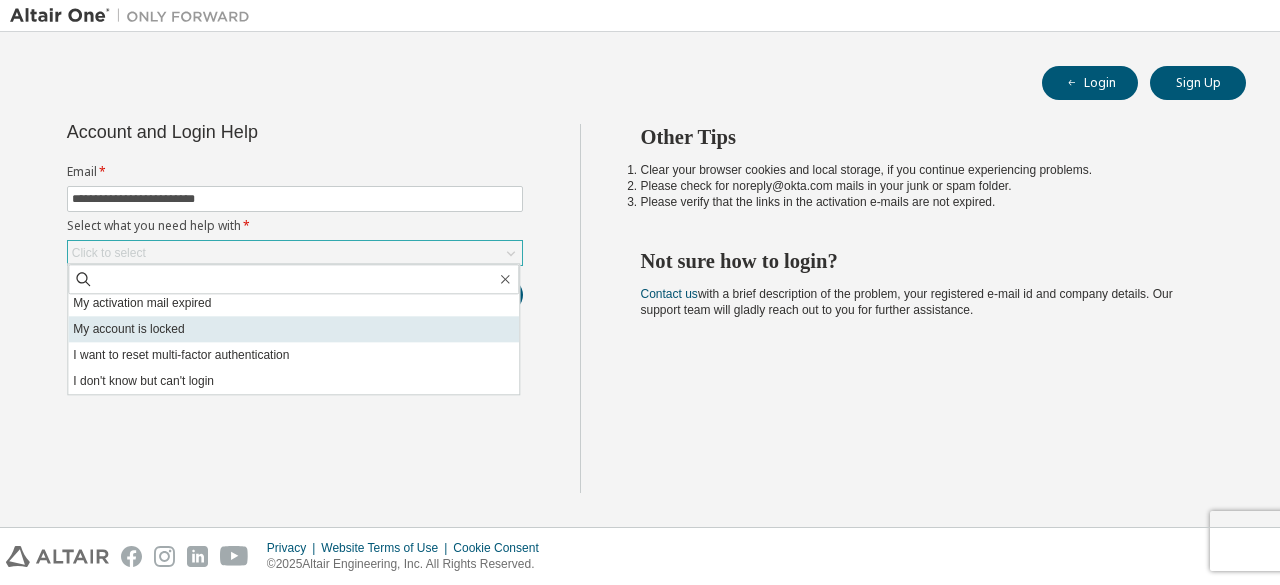 scroll, scrollTop: 0, scrollLeft: 0, axis: both 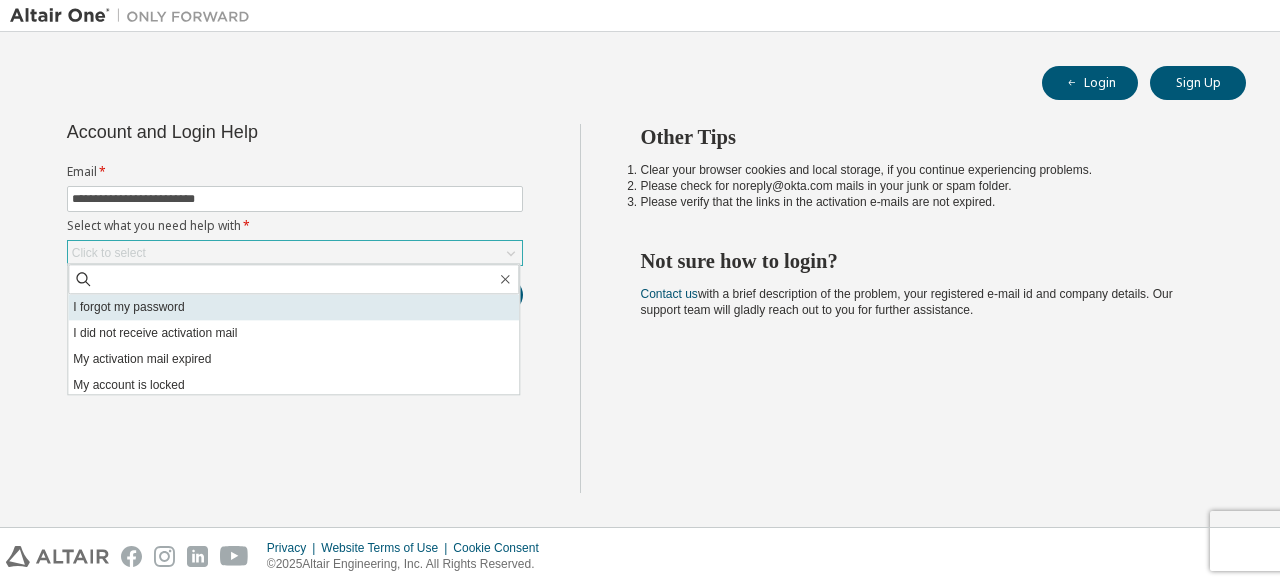 click on "I forgot my password" at bounding box center (293, 307) 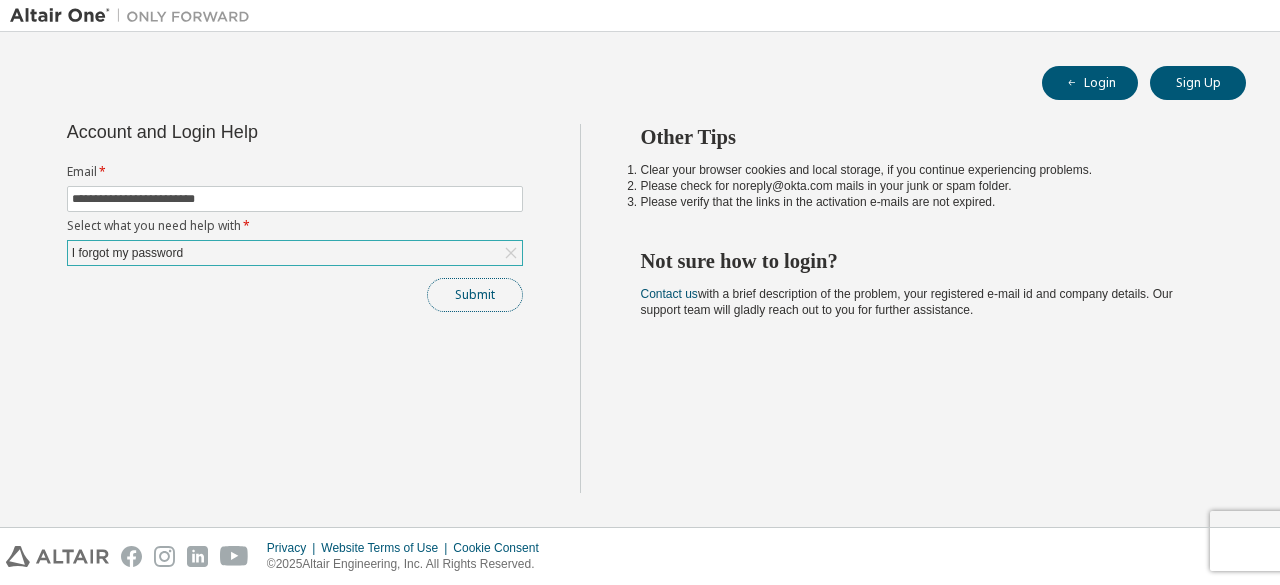 click on "Submit" at bounding box center (475, 295) 